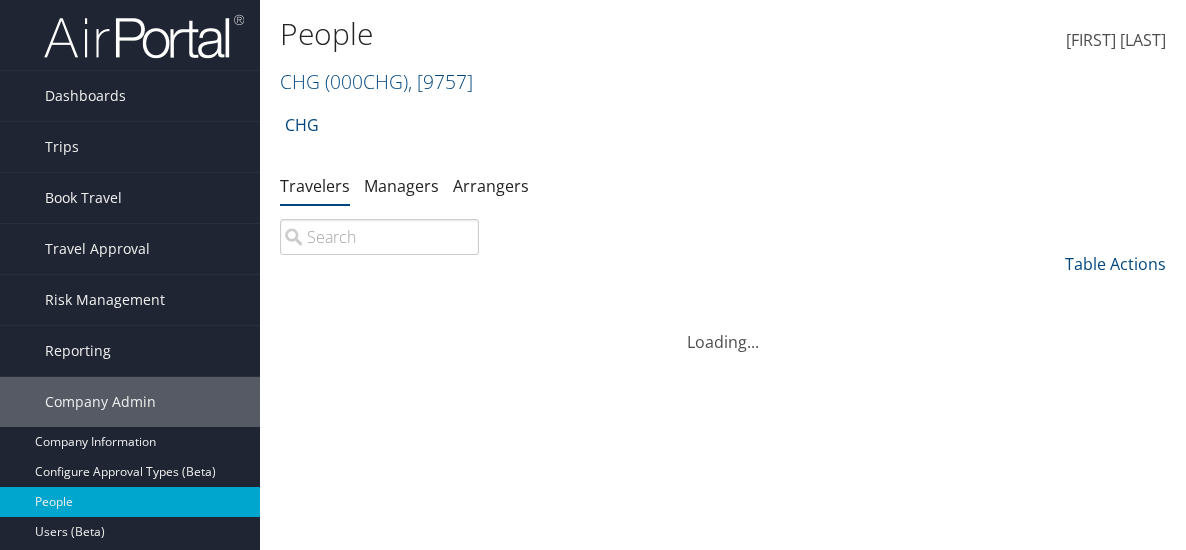 scroll, scrollTop: 0, scrollLeft: 0, axis: both 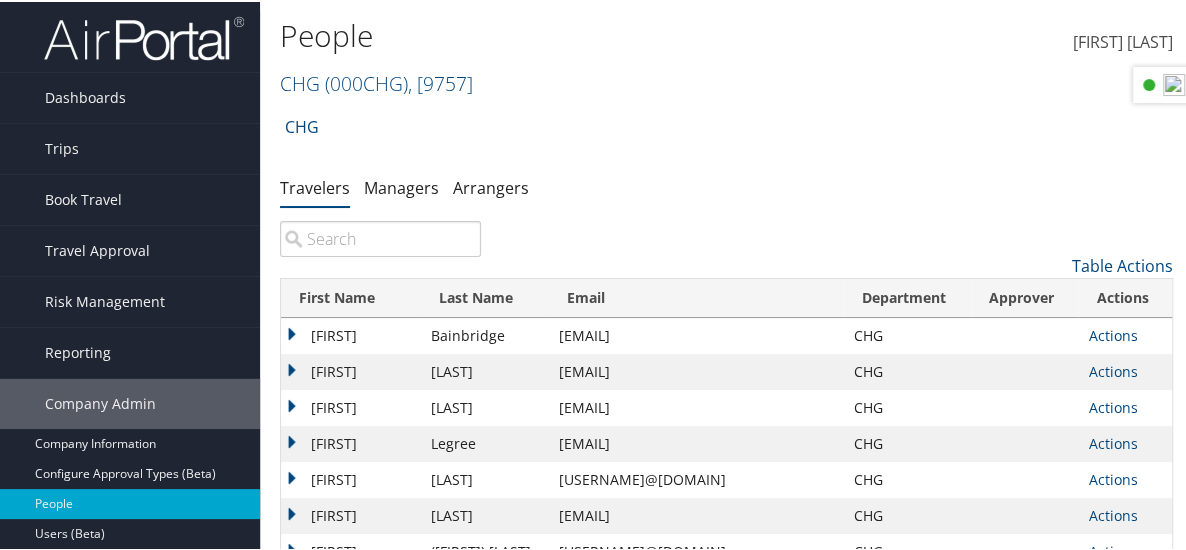 click at bounding box center (380, 237) 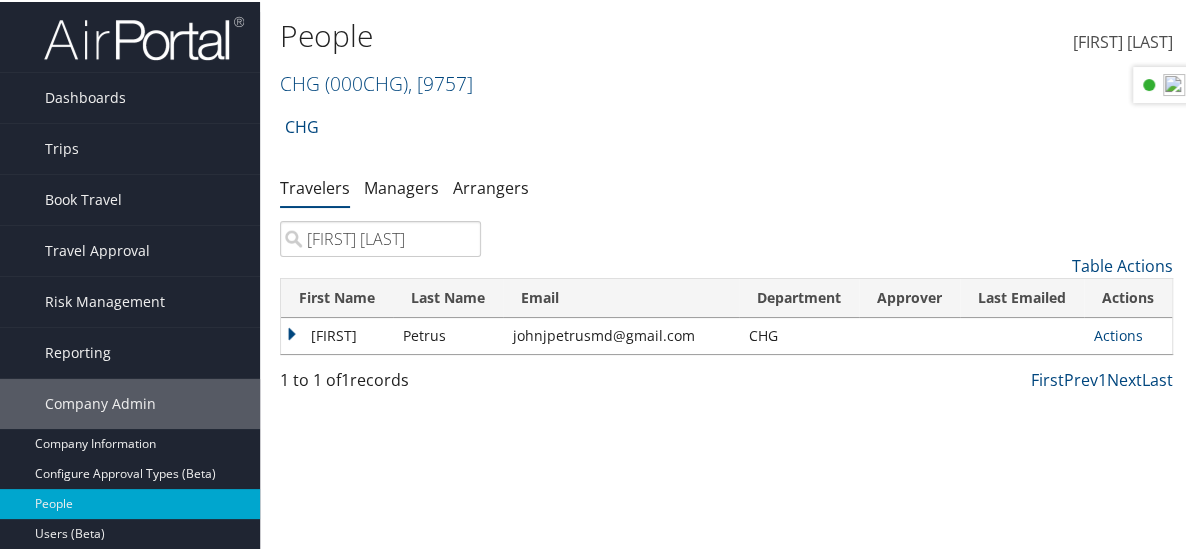 type on "[FIRST] [LAST]" 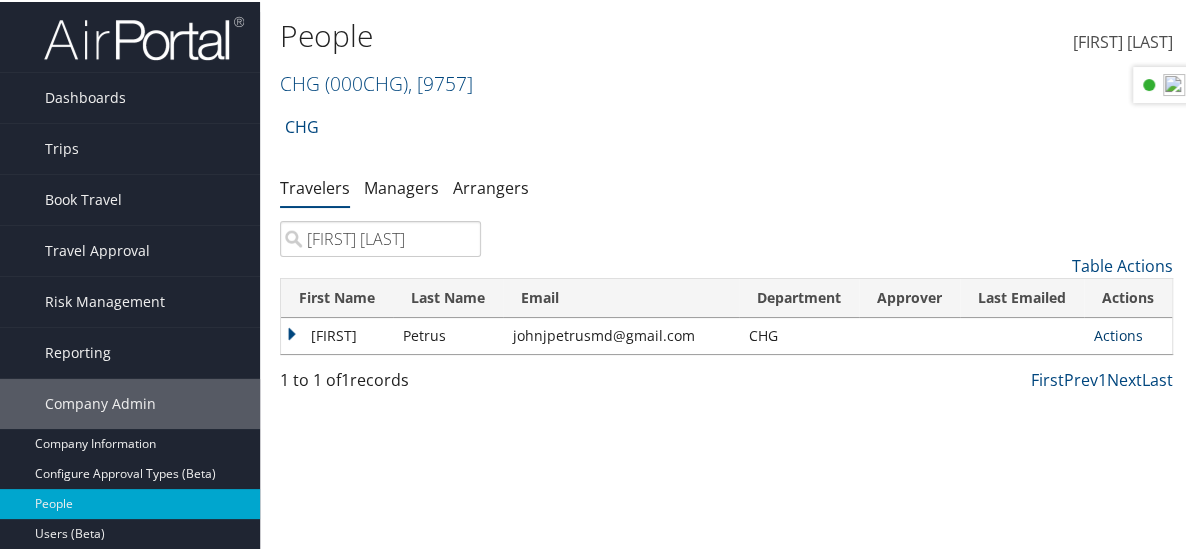 click on "Actions" at bounding box center (1118, 333) 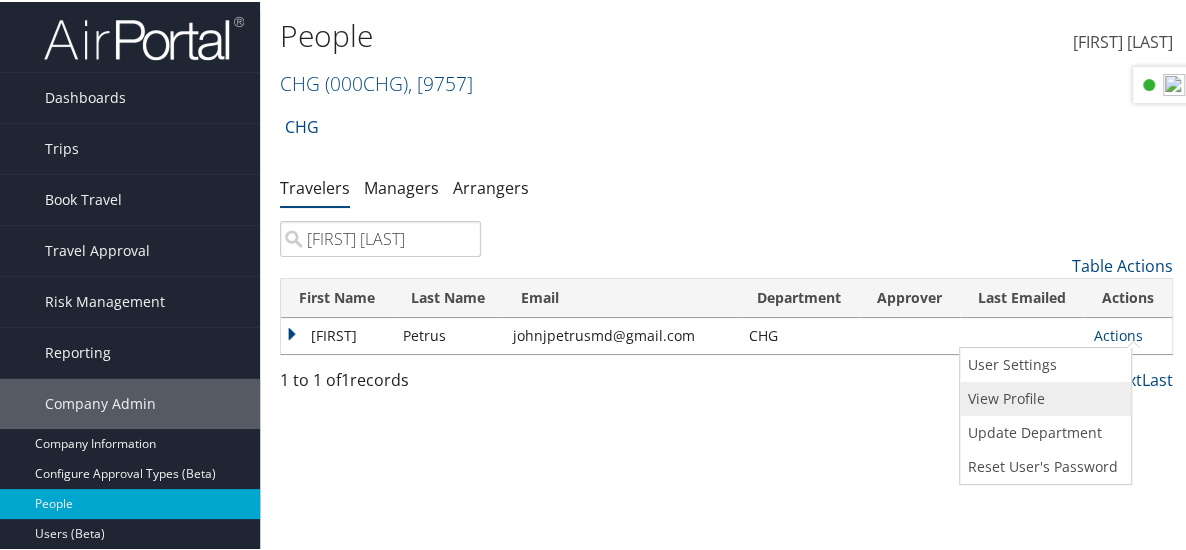 click on "View Profile" at bounding box center [1043, 397] 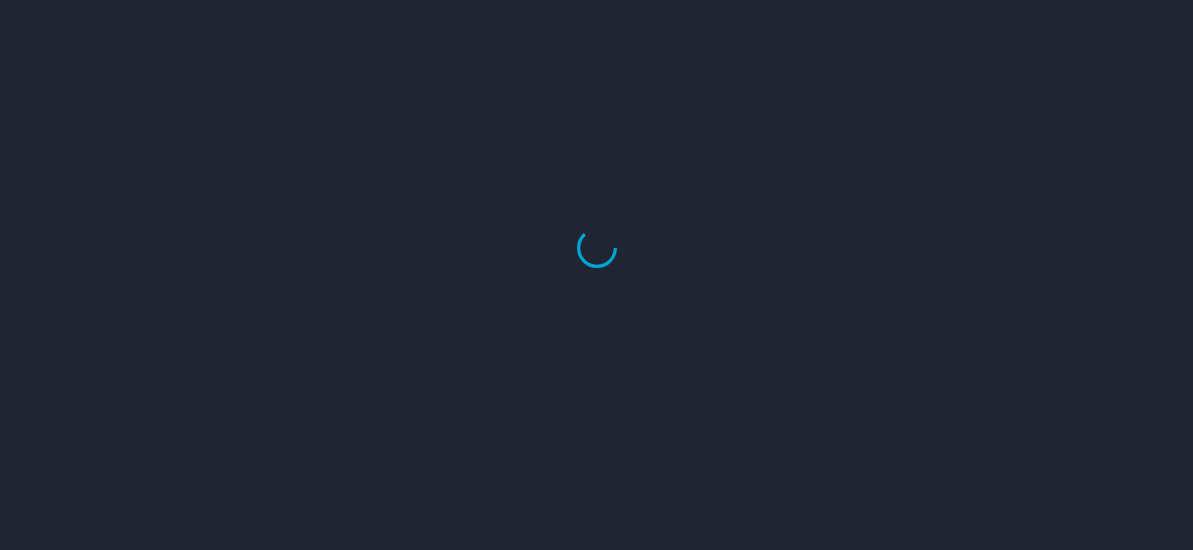 scroll, scrollTop: 0, scrollLeft: 0, axis: both 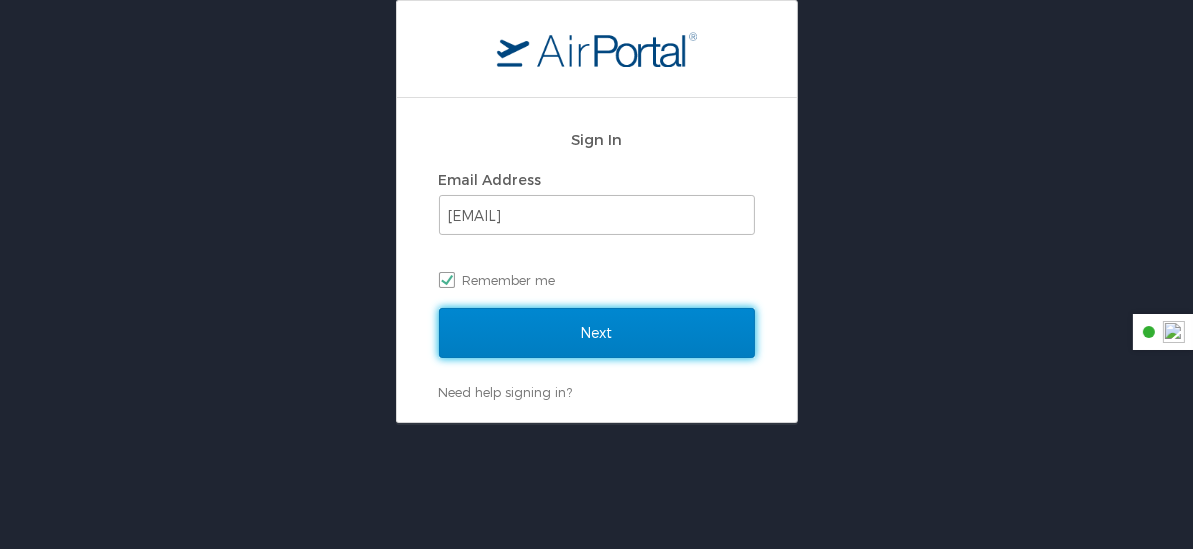 click on "Next" at bounding box center [597, 333] 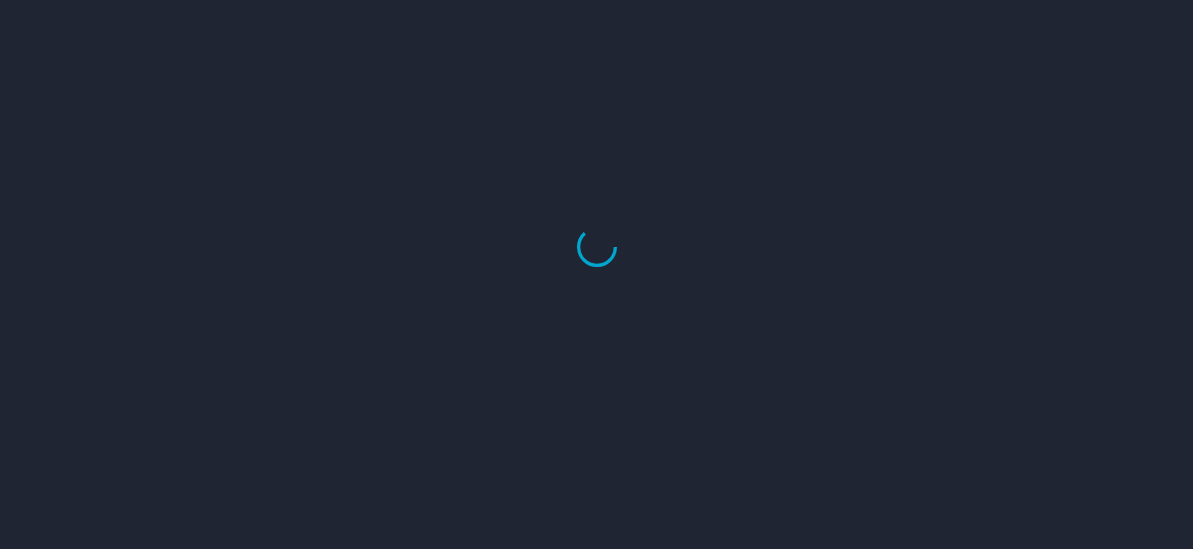 scroll, scrollTop: 0, scrollLeft: 0, axis: both 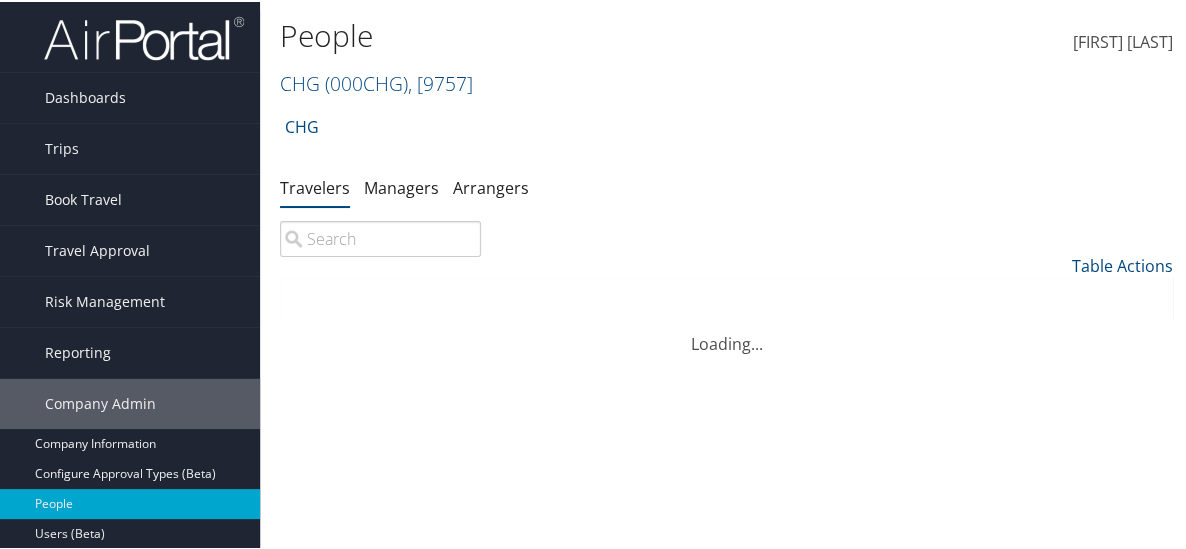 click at bounding box center (380, 237) 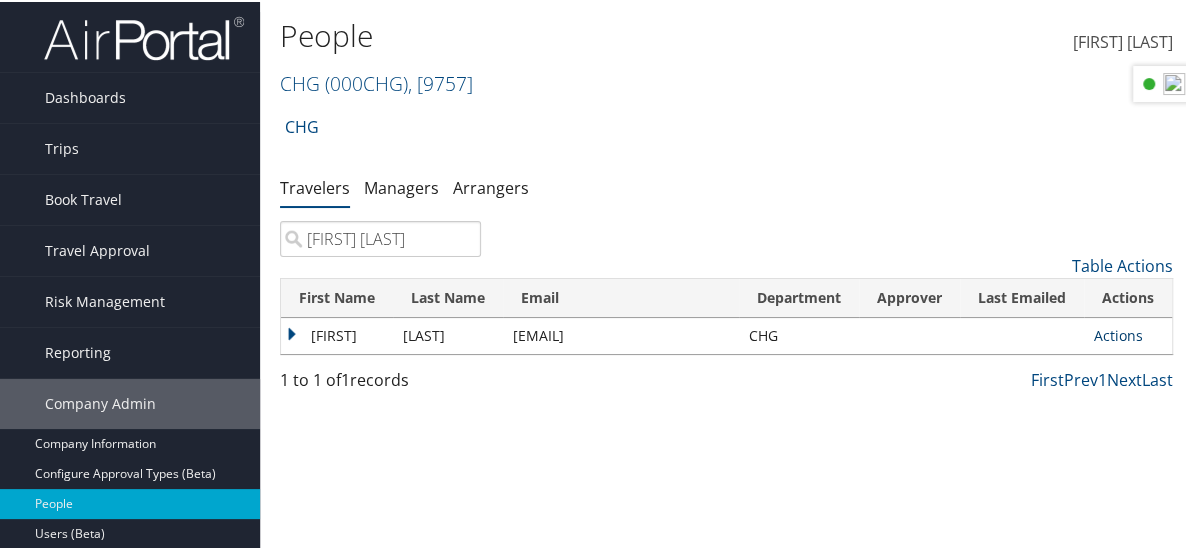 type on "john petrus" 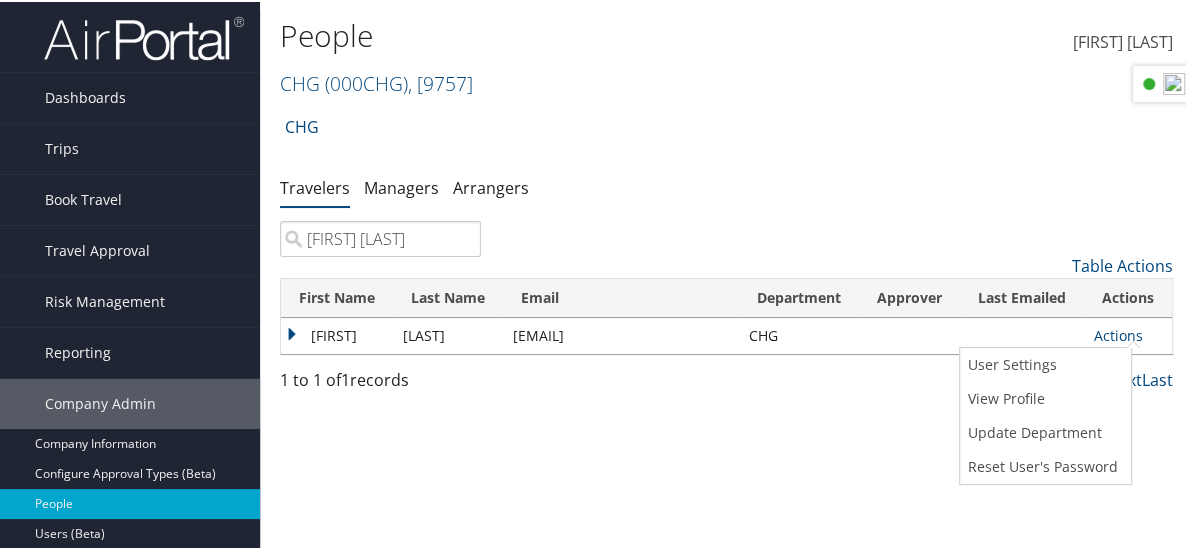 click on "View Profile" at bounding box center (1043, 397) 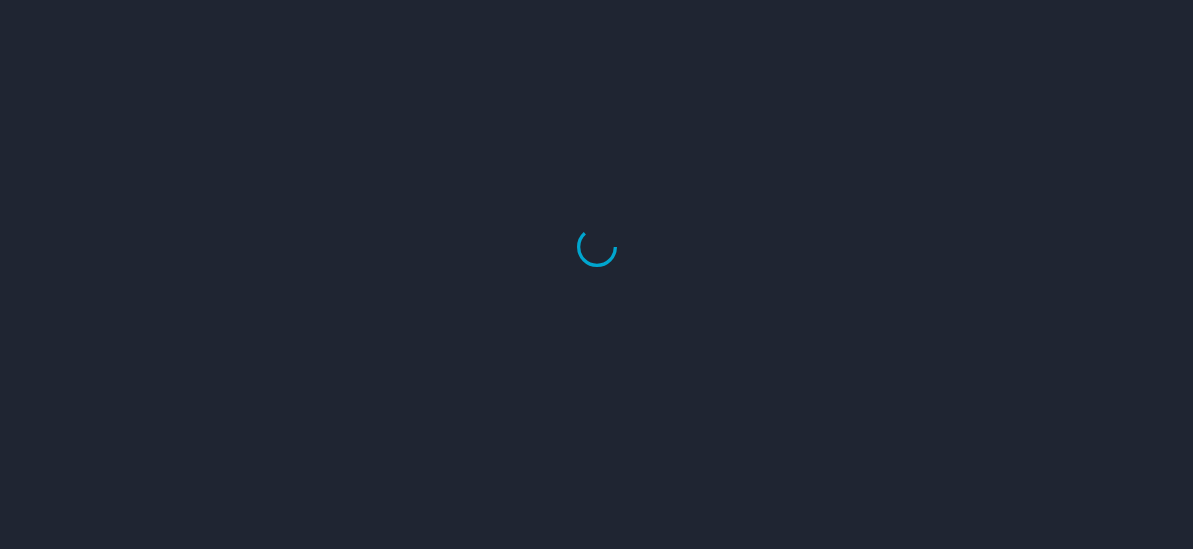 scroll, scrollTop: 0, scrollLeft: 0, axis: both 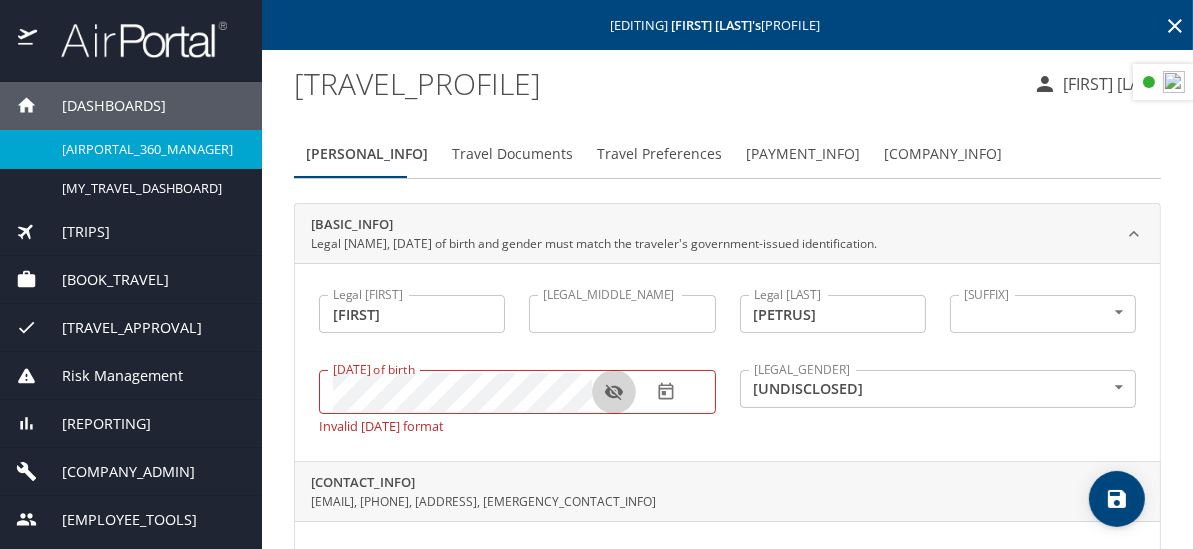 click at bounding box center [0, 0] 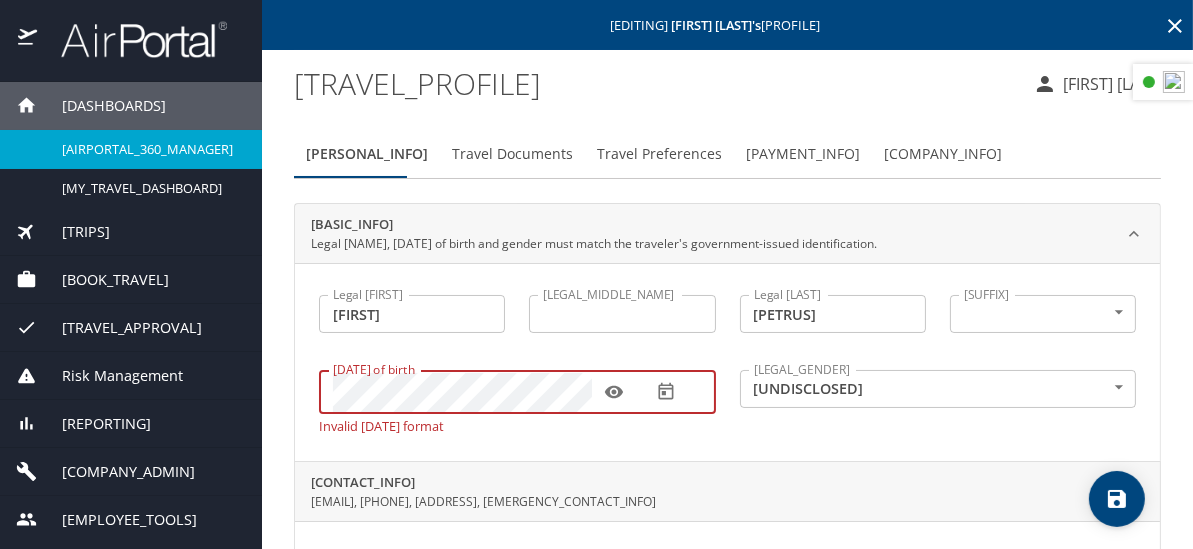 click at bounding box center (1117, 499) 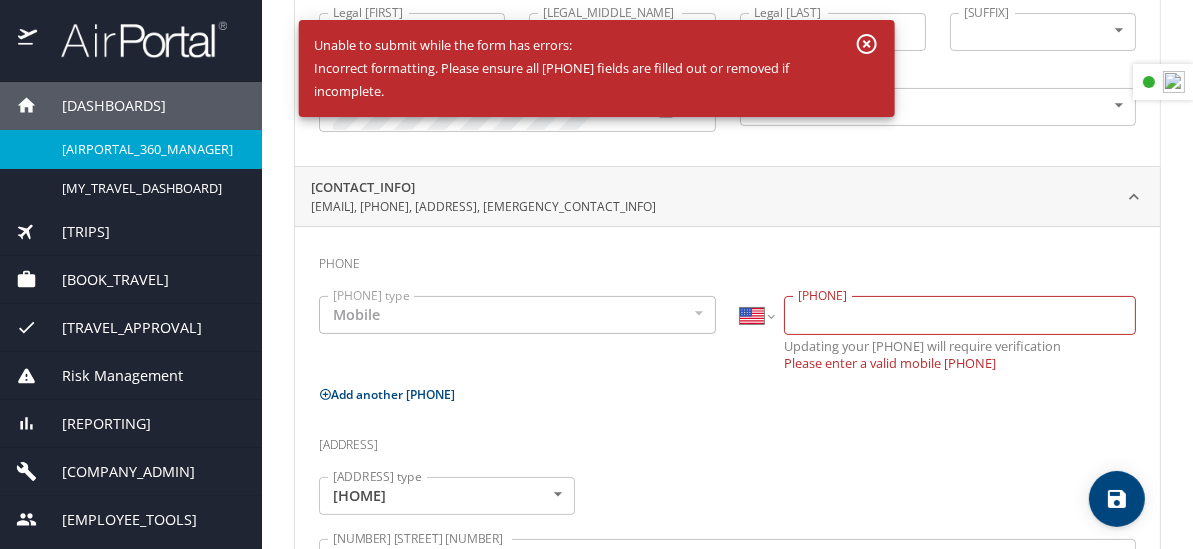 scroll, scrollTop: 400, scrollLeft: 0, axis: vertical 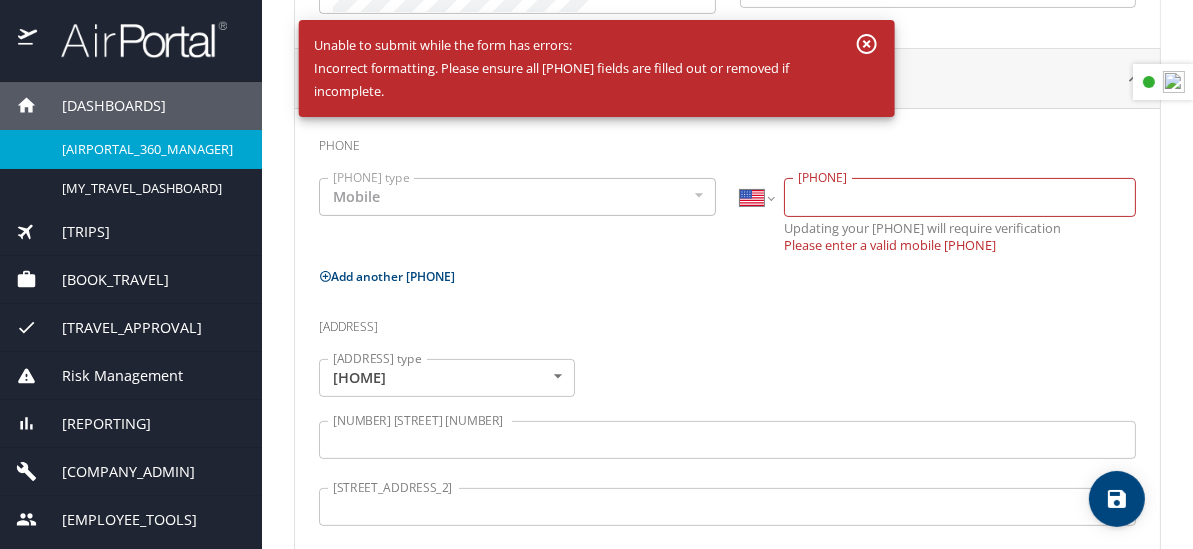 click on "Mobile" at bounding box center [517, 197] 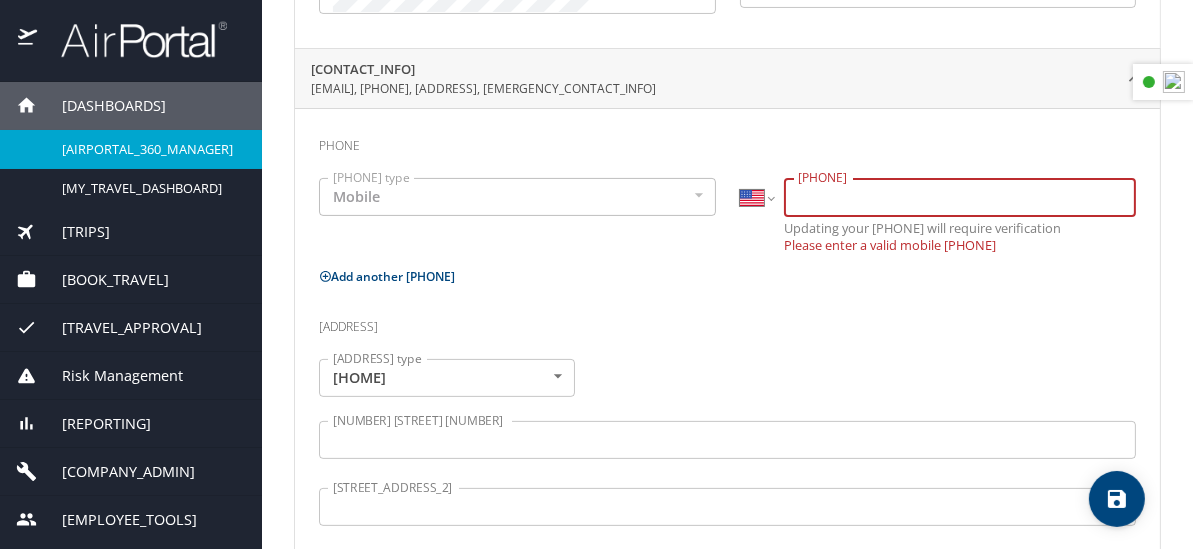 click on "[PHONE]" at bounding box center [960, 197] 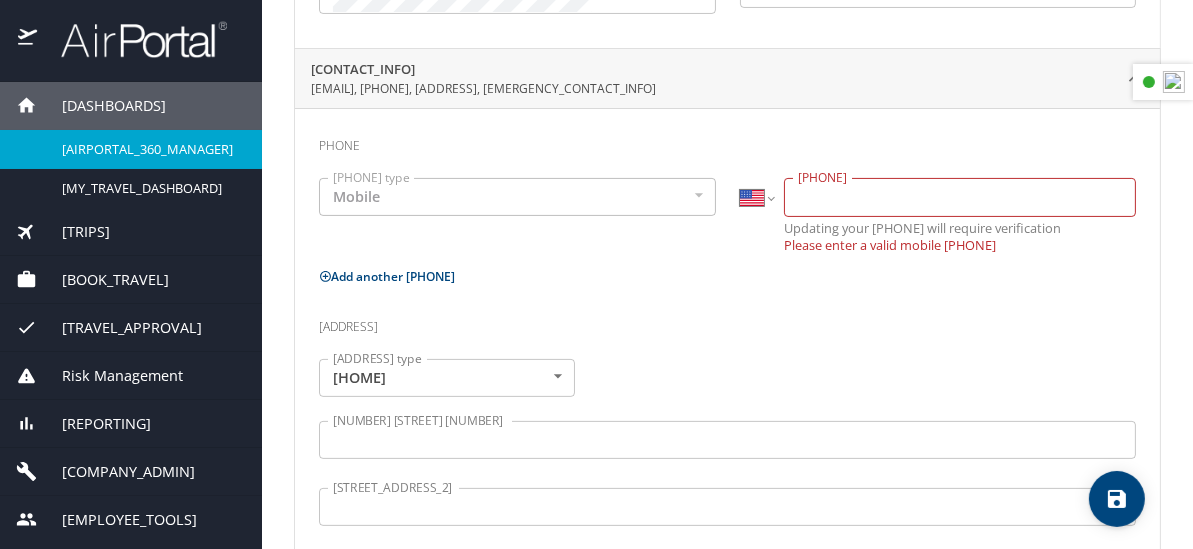 click on "Mobile" at bounding box center (517, 197) 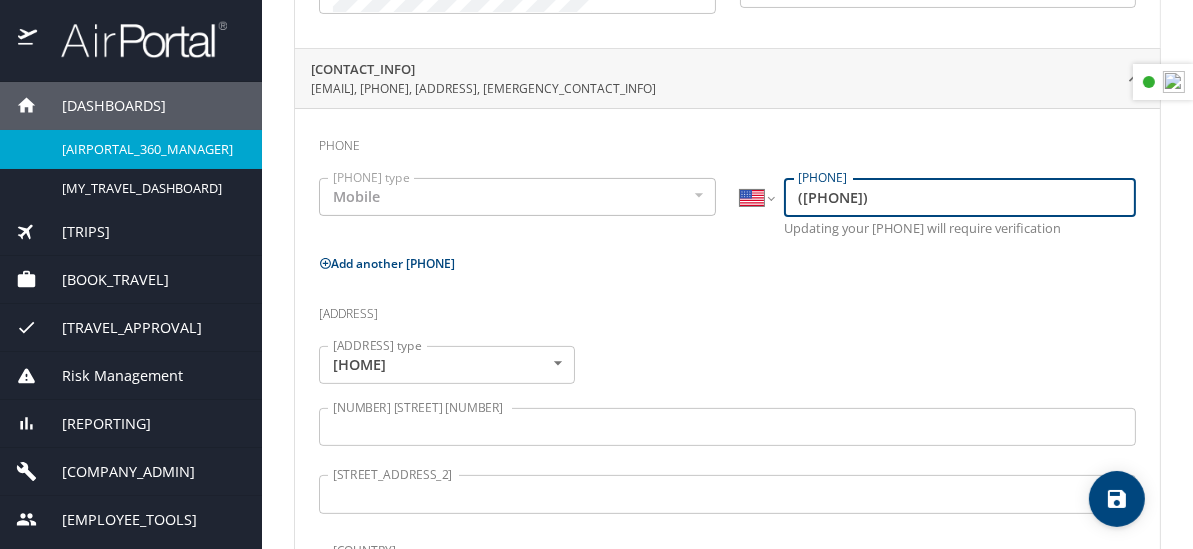 type on "([PHONE])" 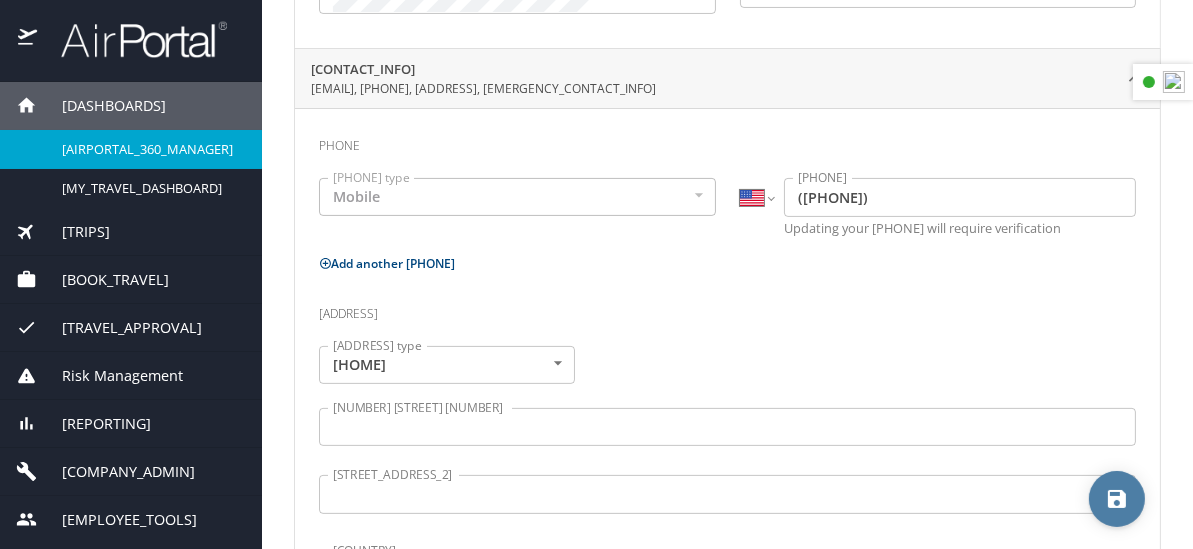 click at bounding box center (1117, 499) 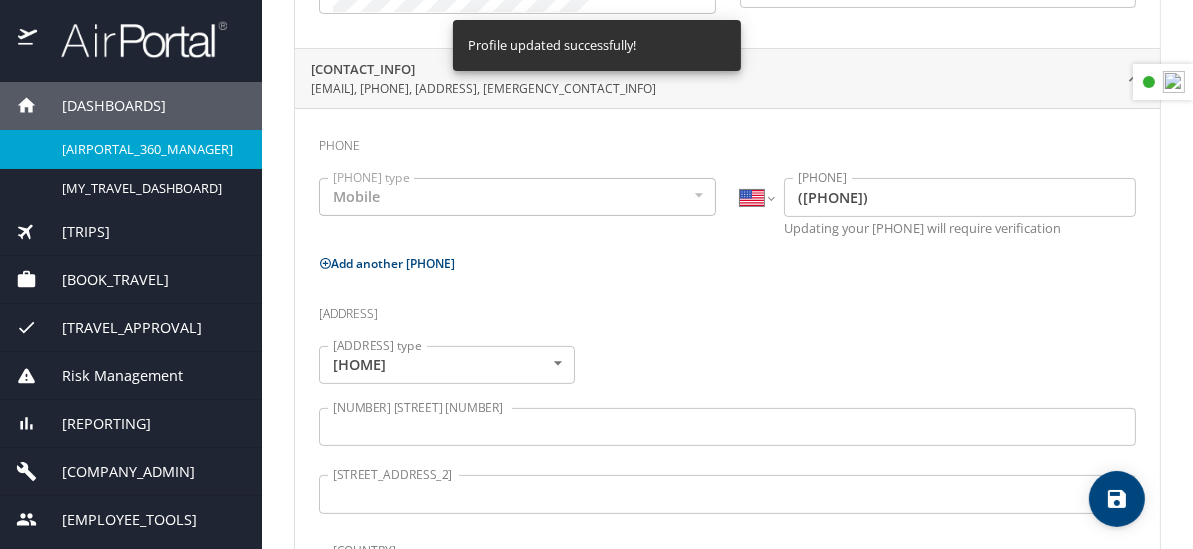 click at bounding box center (1117, 499) 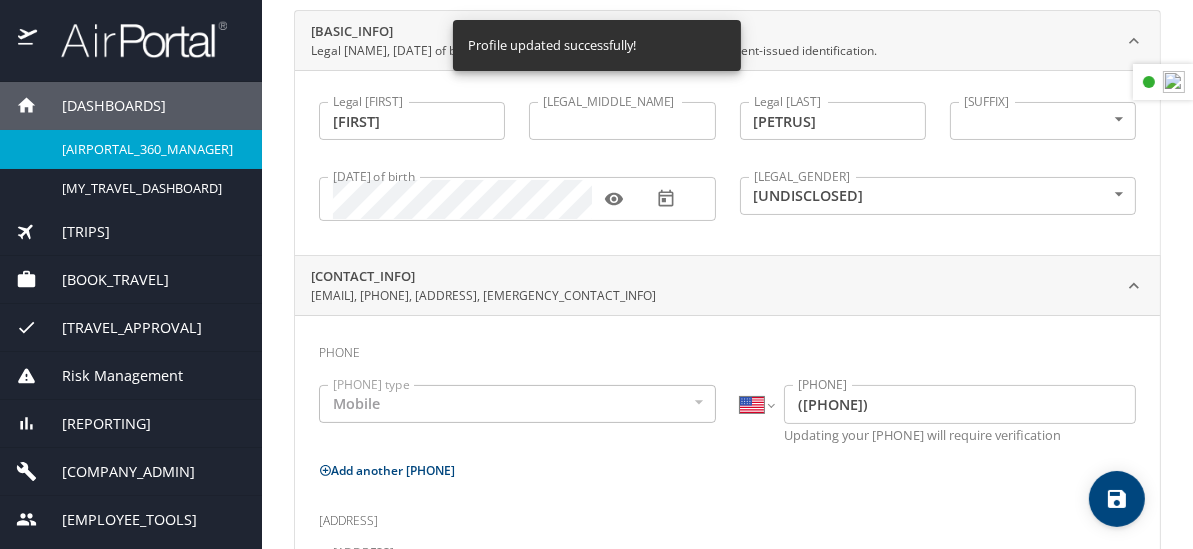scroll, scrollTop: 200, scrollLeft: 0, axis: vertical 